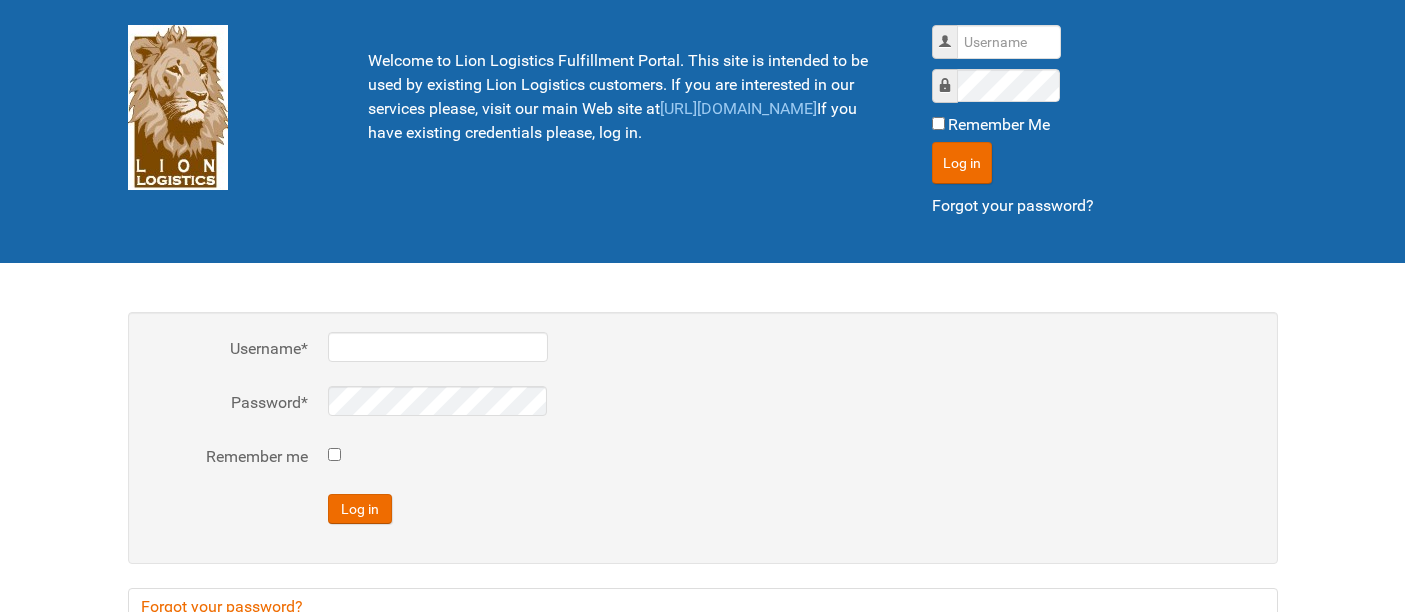 scroll, scrollTop: 0, scrollLeft: 0, axis: both 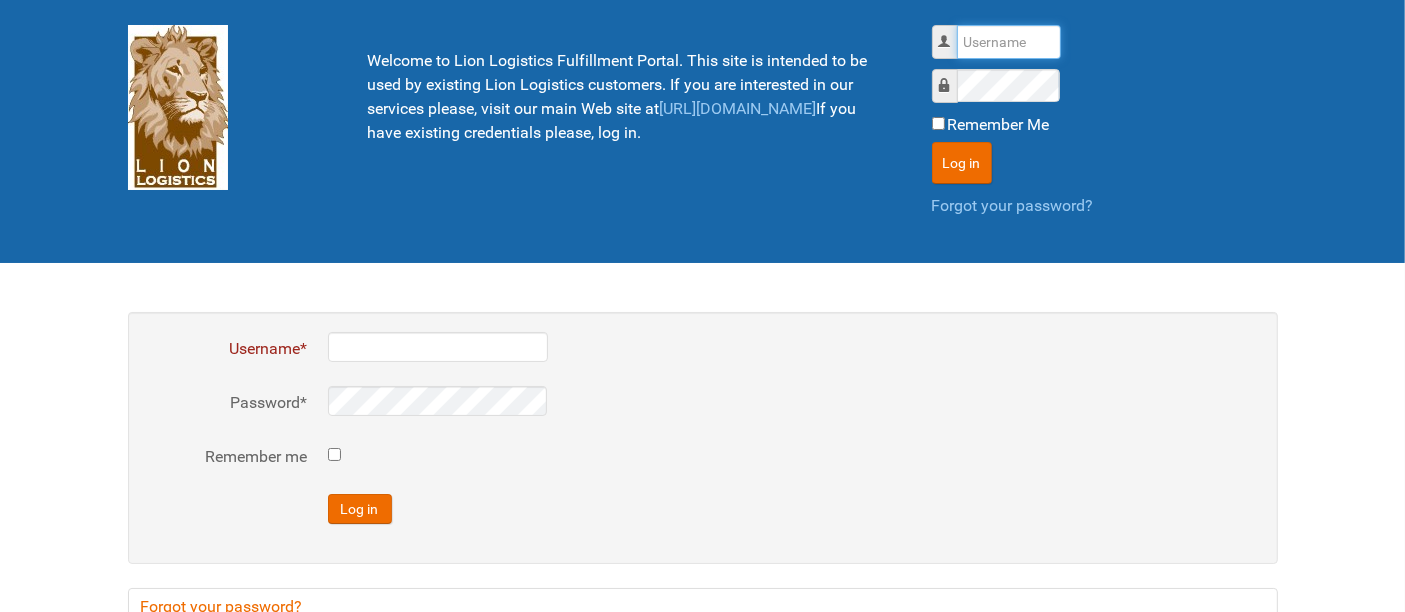 click on "Username" at bounding box center (1009, 42) 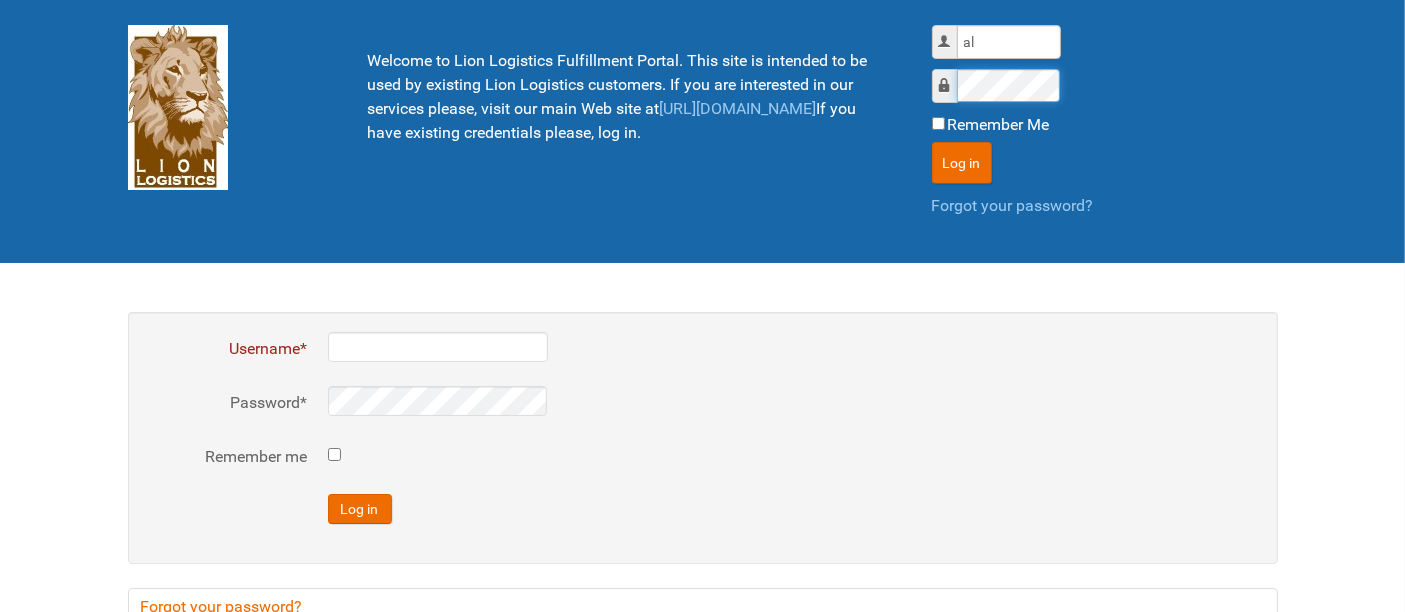 click on "Log in" at bounding box center [962, 163] 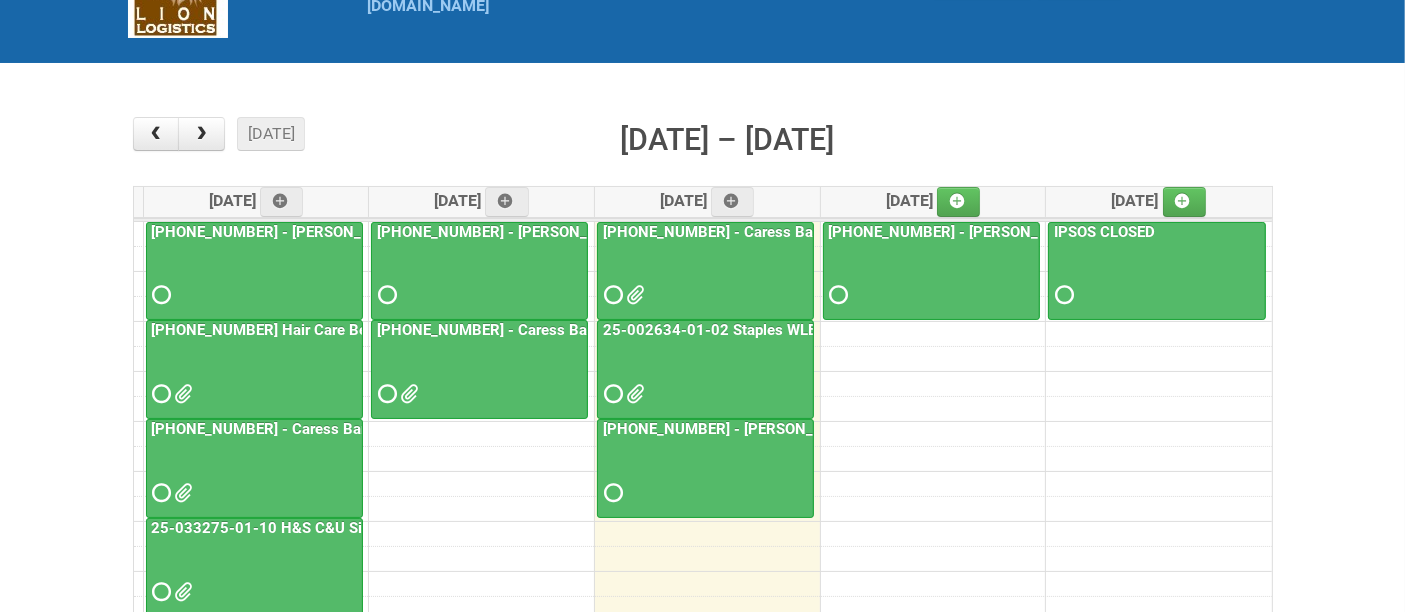 scroll, scrollTop: 222, scrollLeft: 0, axis: vertical 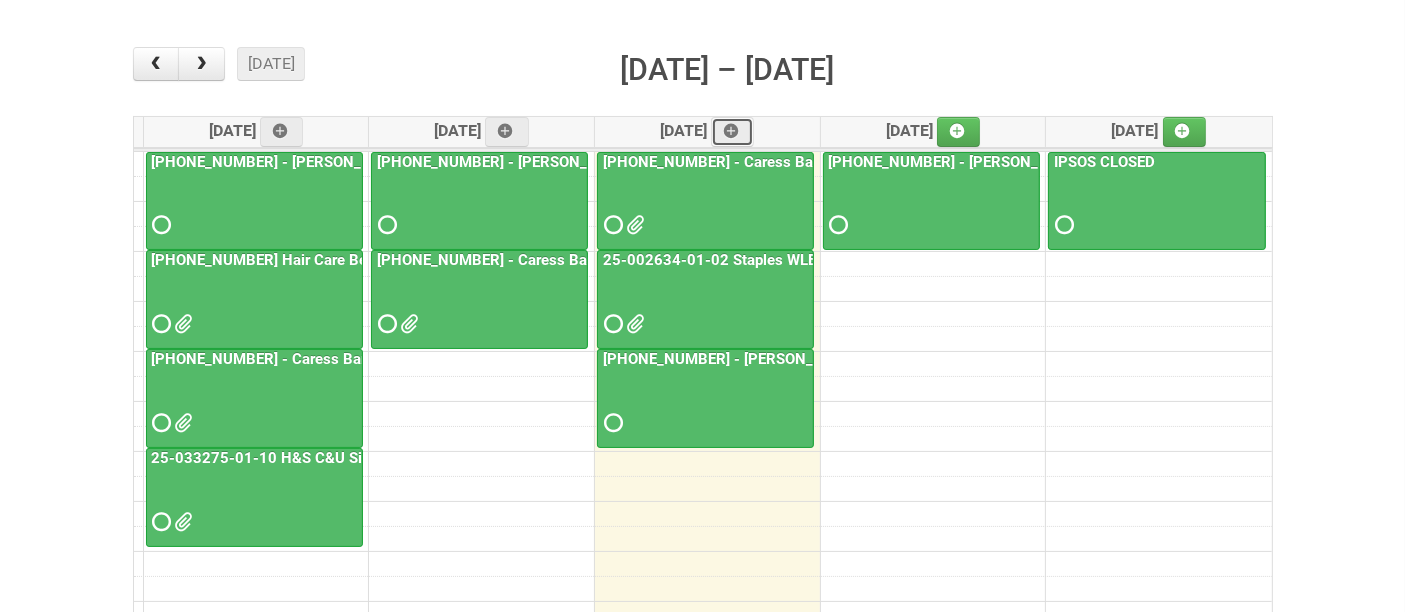 click at bounding box center (731, 131) 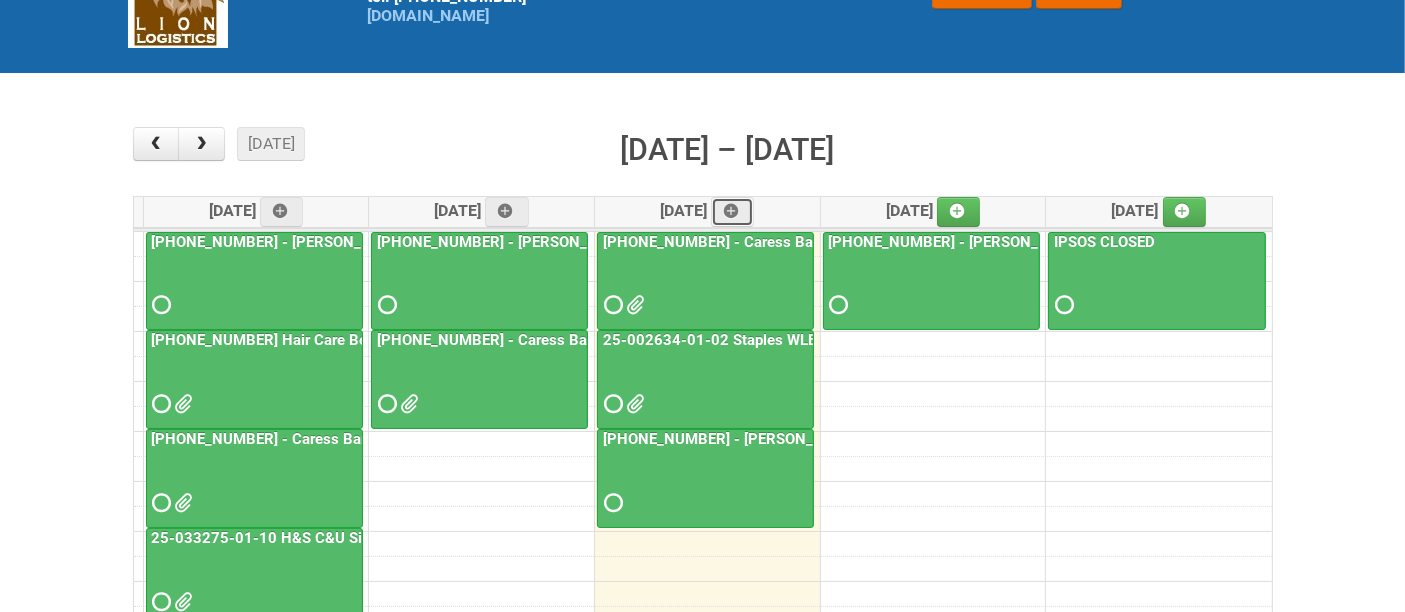 scroll, scrollTop: 222, scrollLeft: 0, axis: vertical 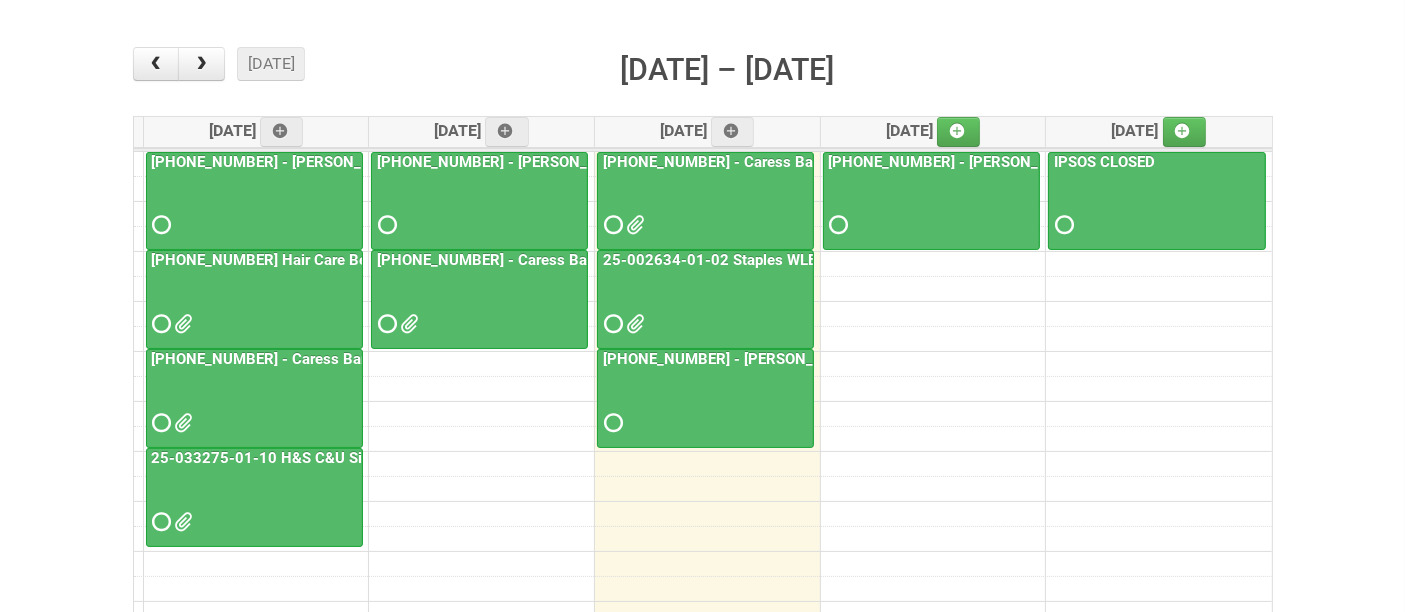 click on "today month week Jun 30 – Jul 4, 2025 Mon 6/30      Tue 7/1      Wed 7/2      Thu 7/3      Fri 7/4      all-day 9am 10am 11am 12pm 1pm 2pm 3pm 4pm 5pm 6pm 7pm 8pm 9 - 11
25-029098-01 - Dixie Cup Landscape - Packing Day 4 11 - 13
25-032856-01 Hair Care Benchmark 13 - 15
25-043418-01 - Caress Bar Soap Seq Mon US HUT (CLT facilities) 15 - 17
25-033275-01-10 H&S C&U Single Product Test MAILING2 (group 1010 only) 9 - 11
25-029098-01 - Dixie Cup Landscape - Packing Day 5 11 - 13
25-043418-01 - Caress Bar Soap Seq Mon US HUT - BLINDING 9 - 11
25-043418-01 - Caress Bar Soap Seq Mon US HUT (online respondents) 11 - 13
25-002634-01-02 Staples WLE 2025 Community - Fifth Mailing 13 - 15
25-029098-01 - Dixie Cup Landscape - Packing Day 6 9 - 11
25-029098-01 - Dixie Cup Landscape 9 - 11
IPSOS CLOSED" at bounding box center (703, 401) 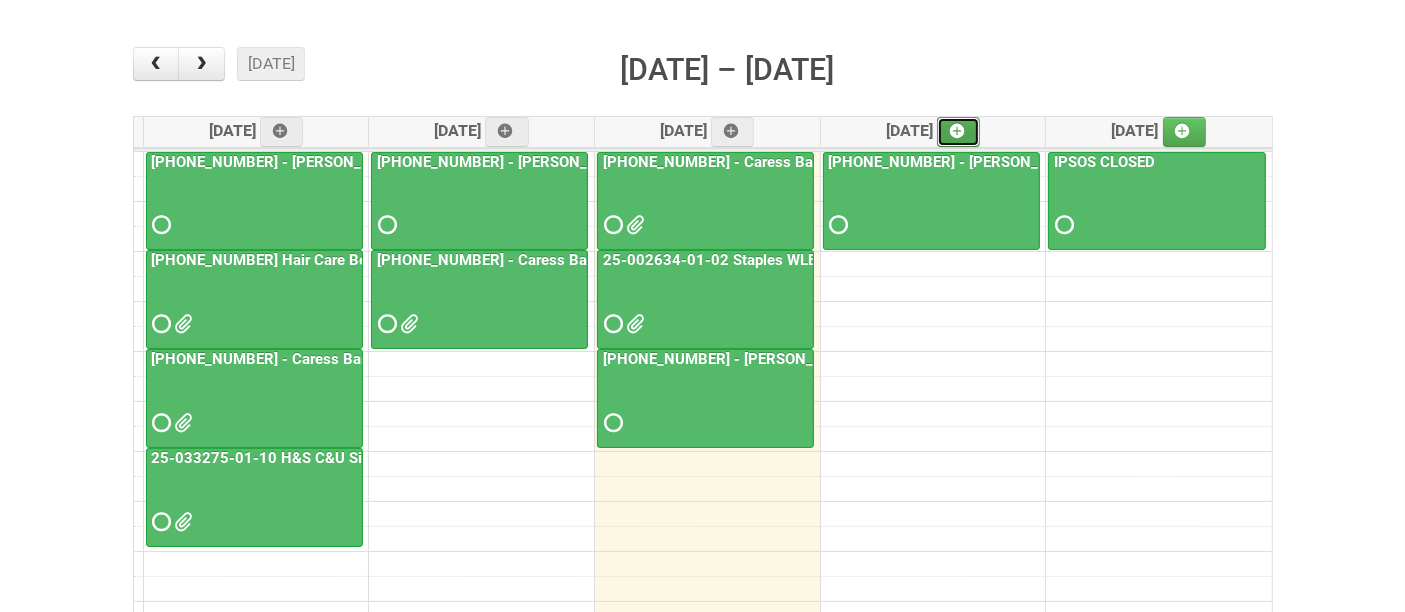 drag, startPoint x: 961, startPoint y: 130, endPoint x: 945, endPoint y: 121, distance: 18.35756 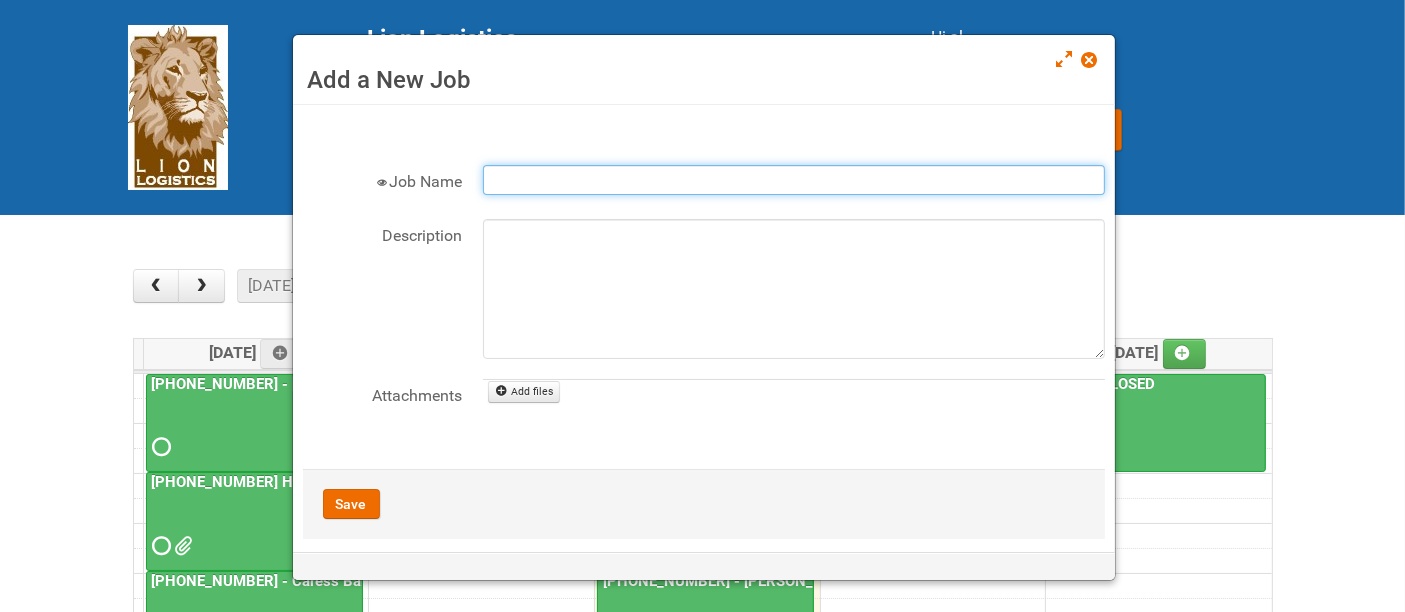 click on "Job Name" at bounding box center (794, 180) 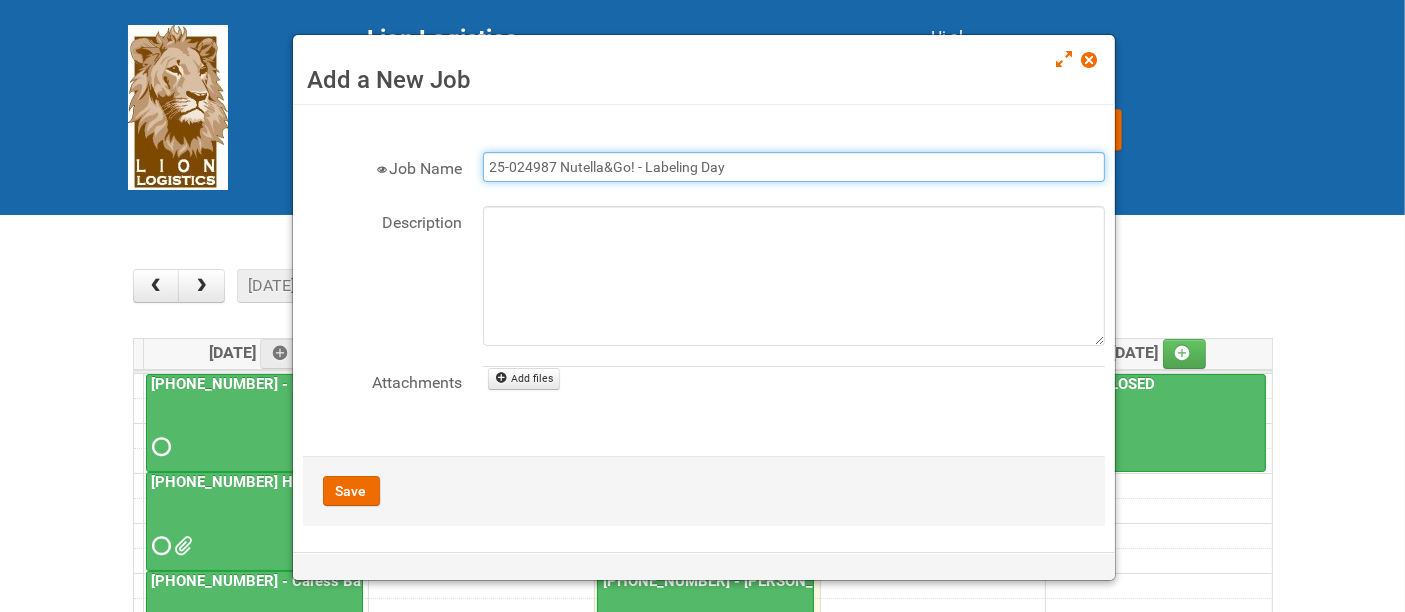 scroll, scrollTop: 15, scrollLeft: 0, axis: vertical 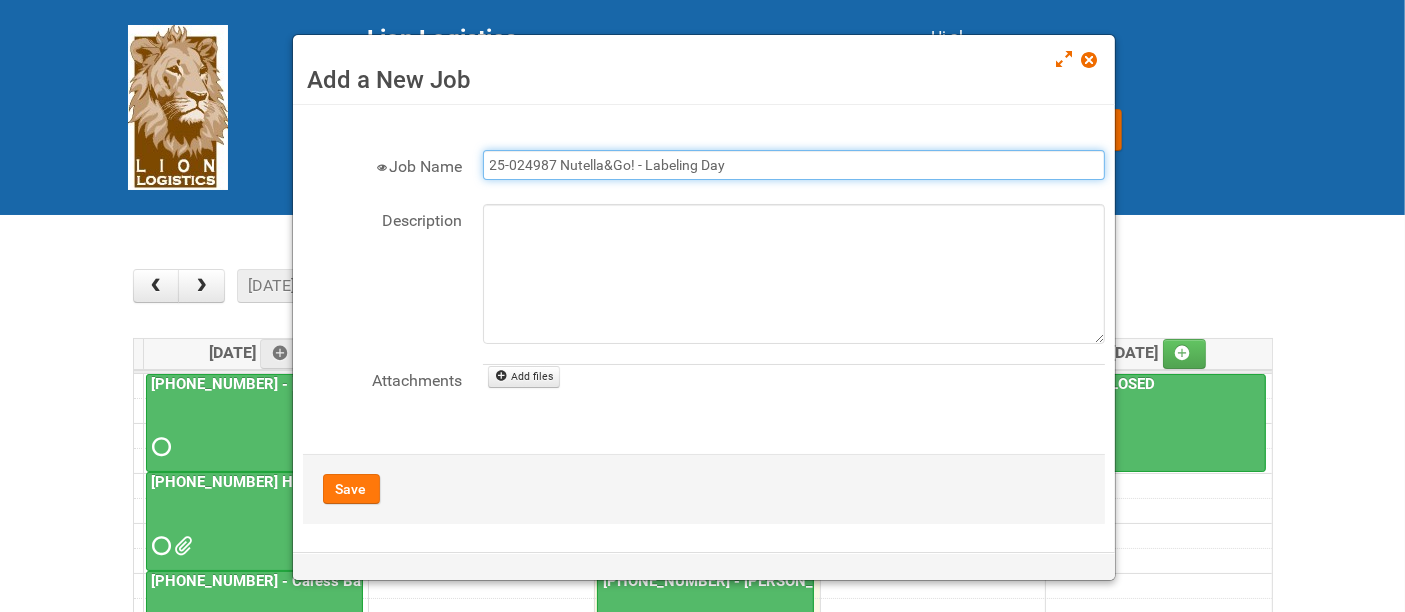 type on "25-024987 Nutella&Go! - Labeling Day" 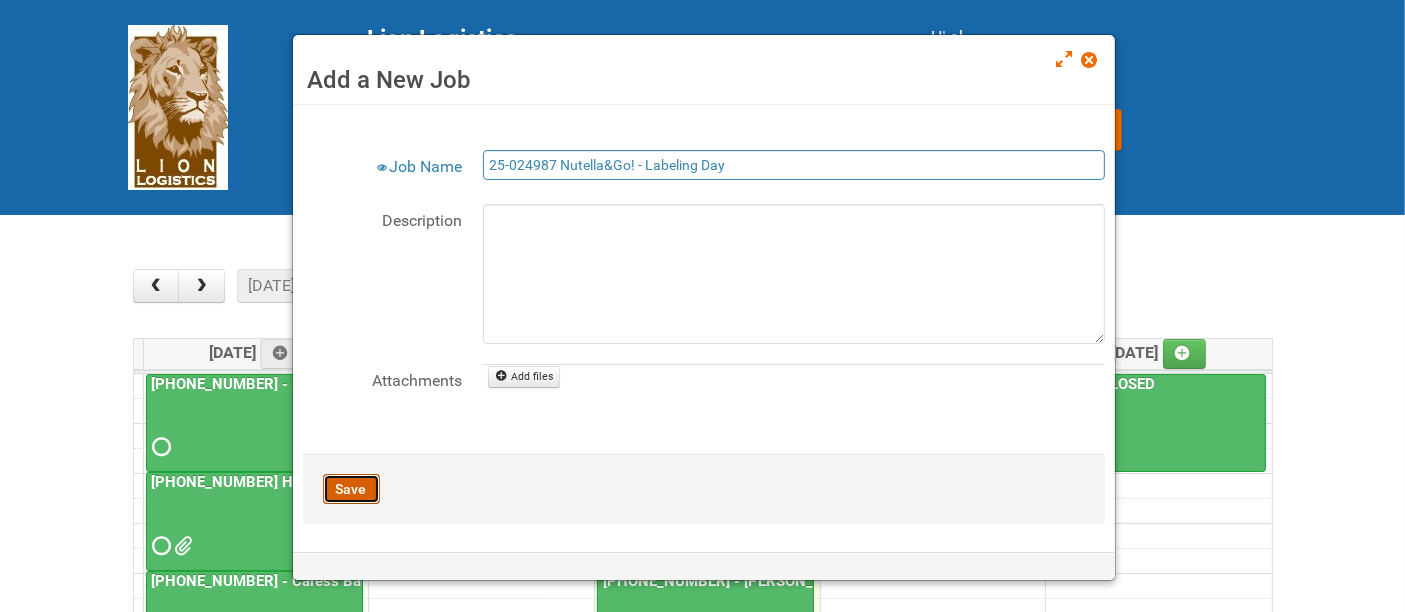 click on "Save" at bounding box center [351, 489] 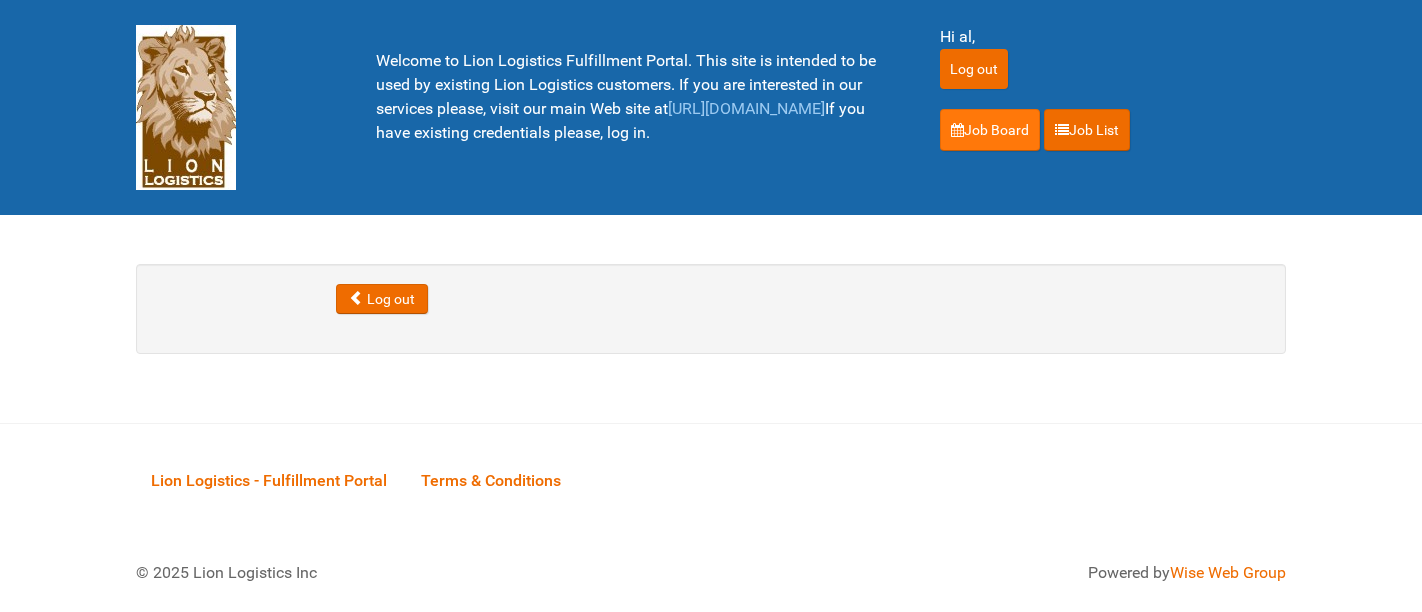 scroll, scrollTop: 0, scrollLeft: 0, axis: both 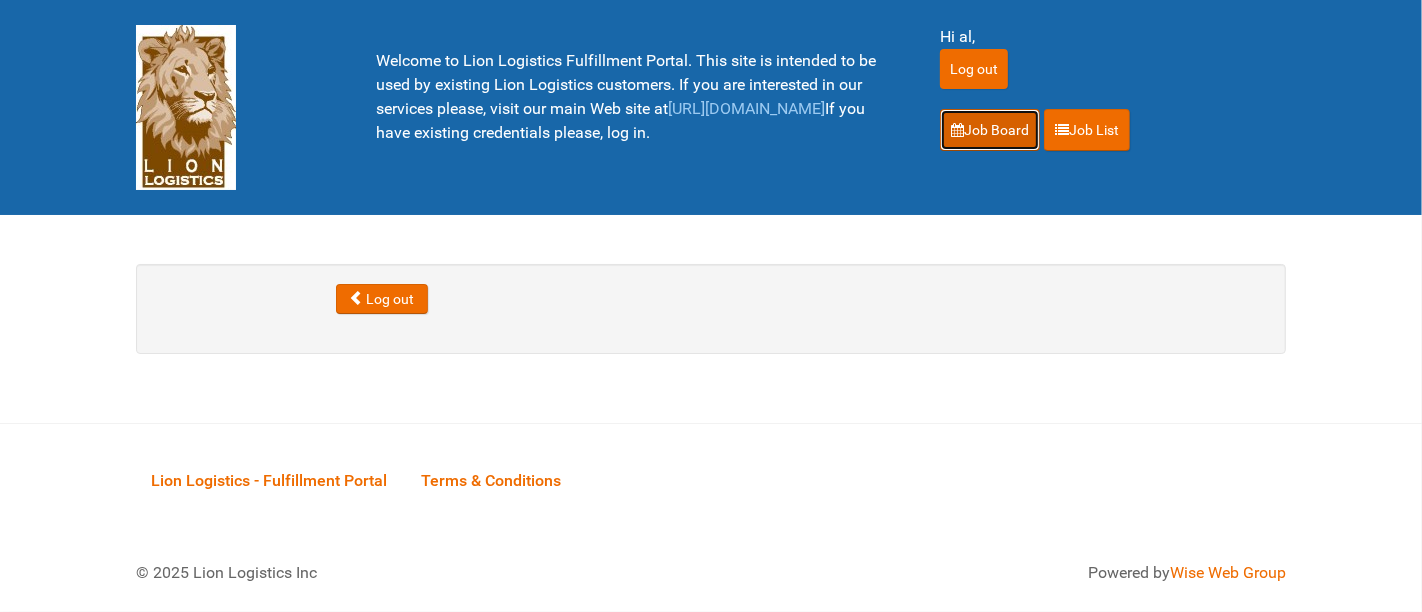 click on "Job Board" at bounding box center [990, 130] 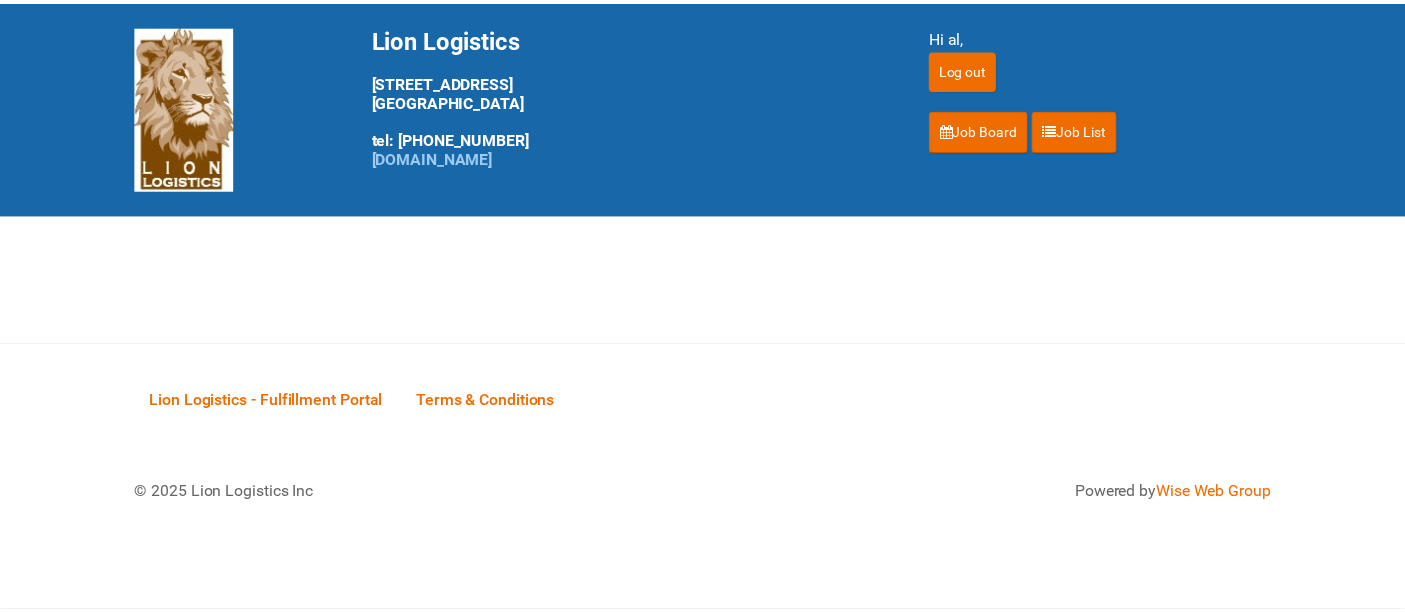 scroll, scrollTop: 0, scrollLeft: 0, axis: both 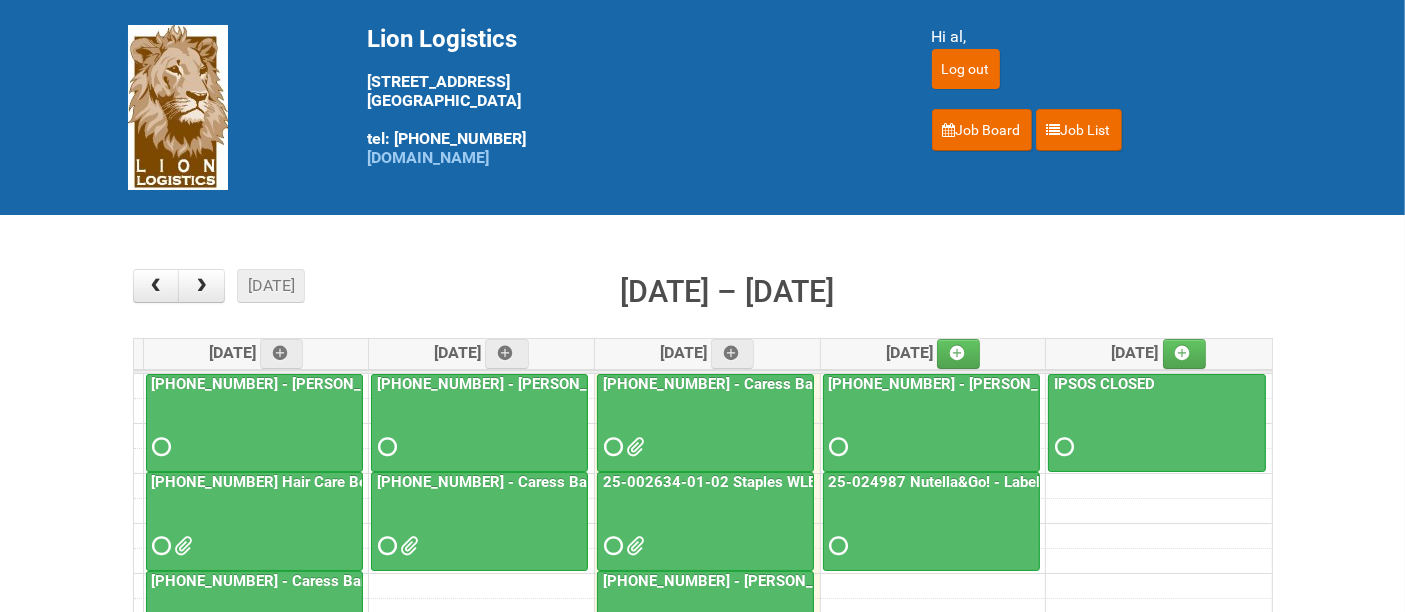 click at bounding box center [931, 528] 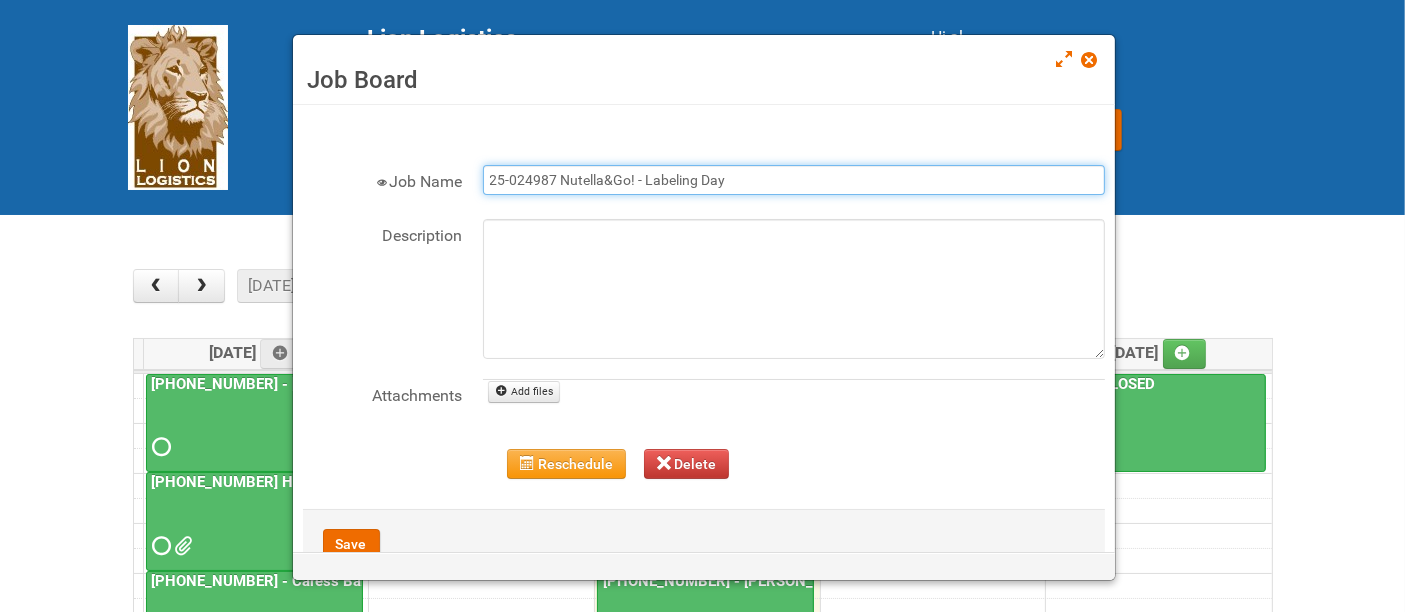drag, startPoint x: 775, startPoint y: 175, endPoint x: 141, endPoint y: 151, distance: 634.4541 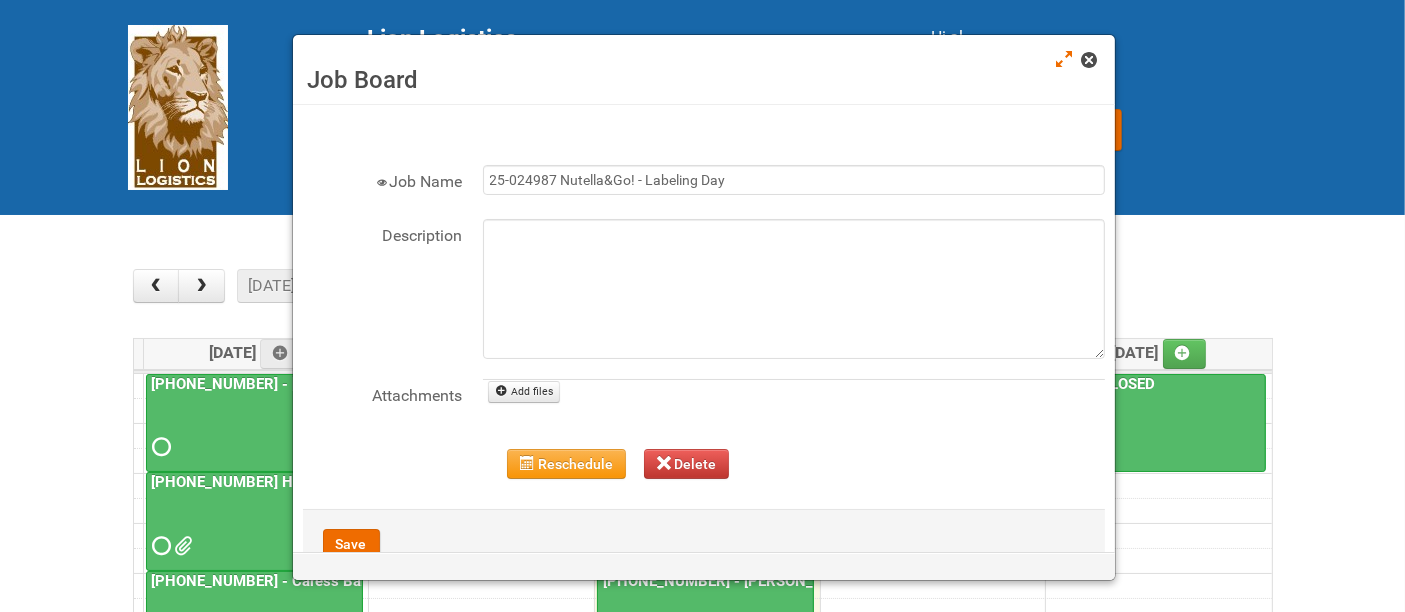 click at bounding box center (1089, 60) 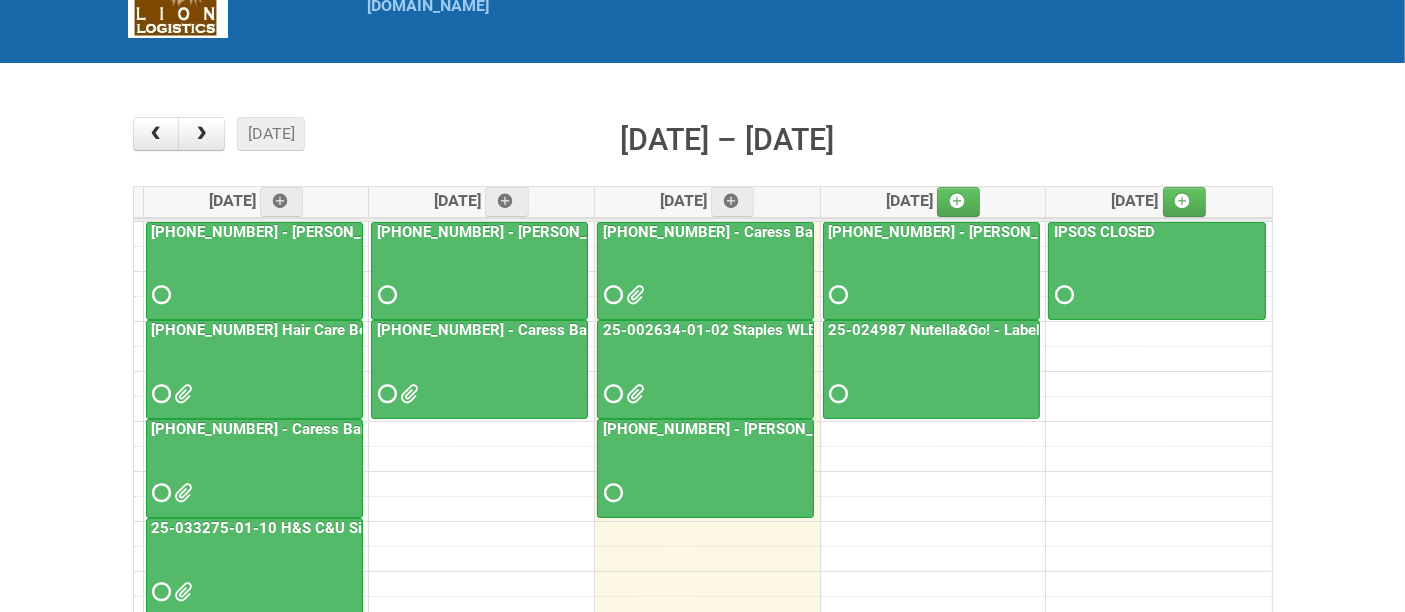 scroll, scrollTop: 222, scrollLeft: 0, axis: vertical 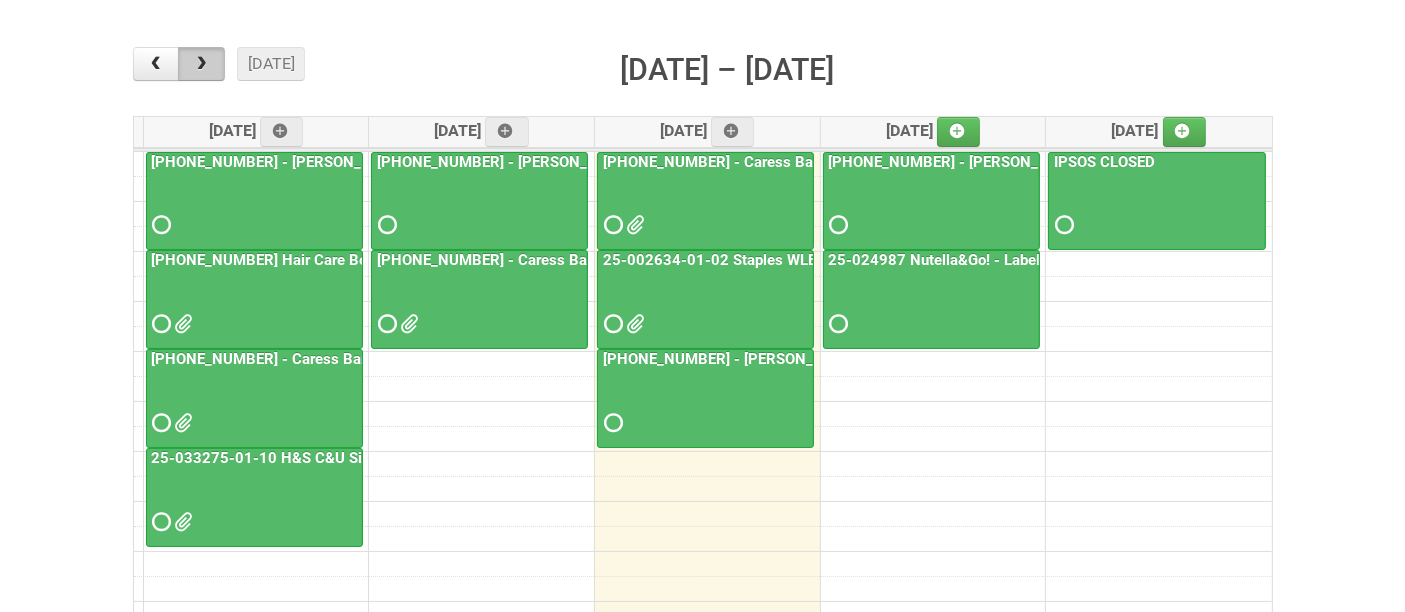 click at bounding box center [201, 64] 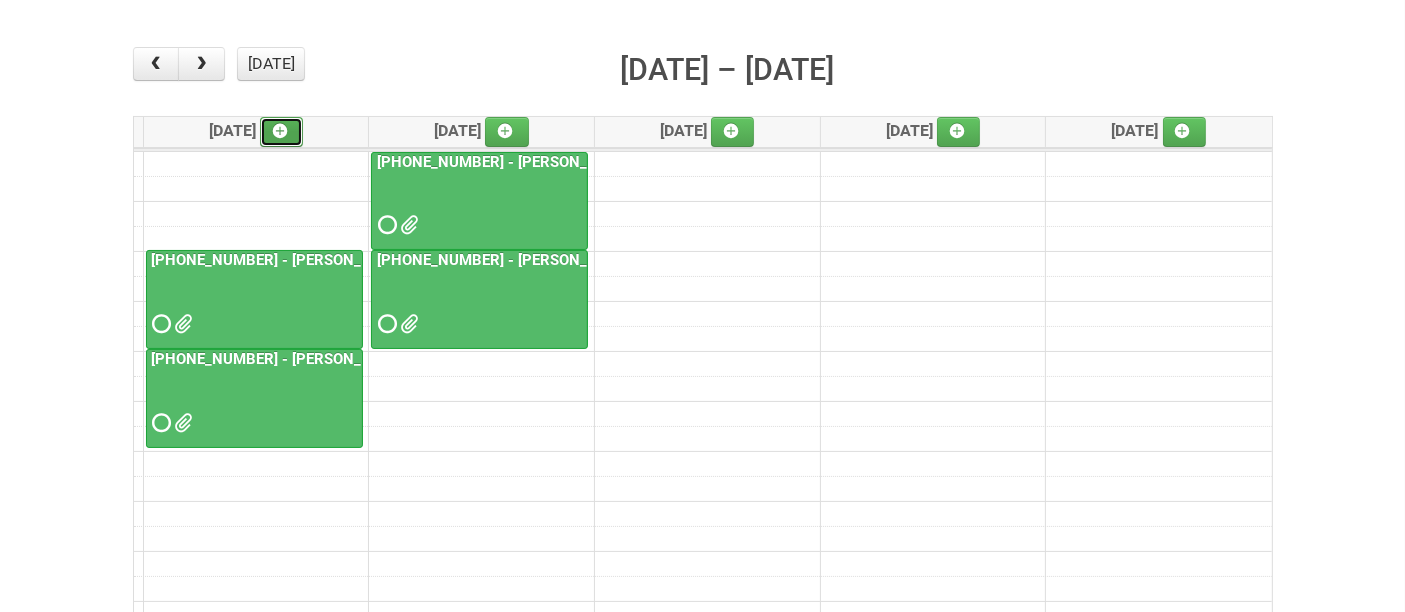click at bounding box center [280, 131] 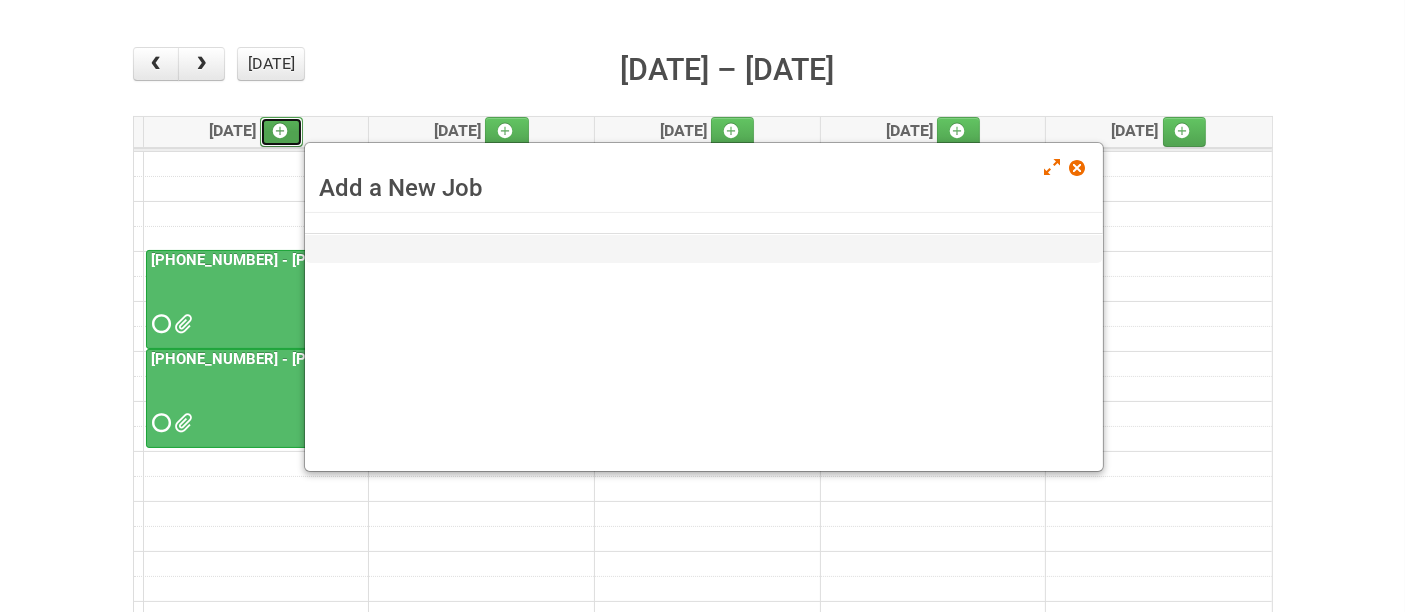 scroll, scrollTop: 0, scrollLeft: 0, axis: both 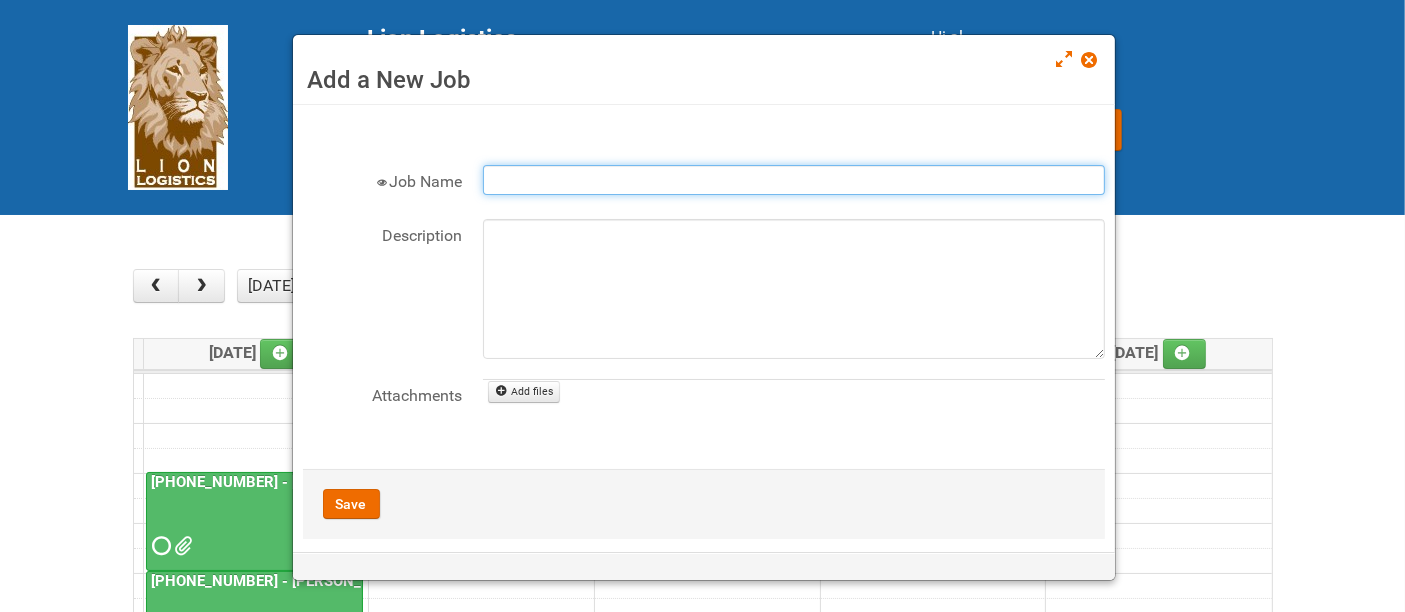 click on "Job Name" at bounding box center [794, 180] 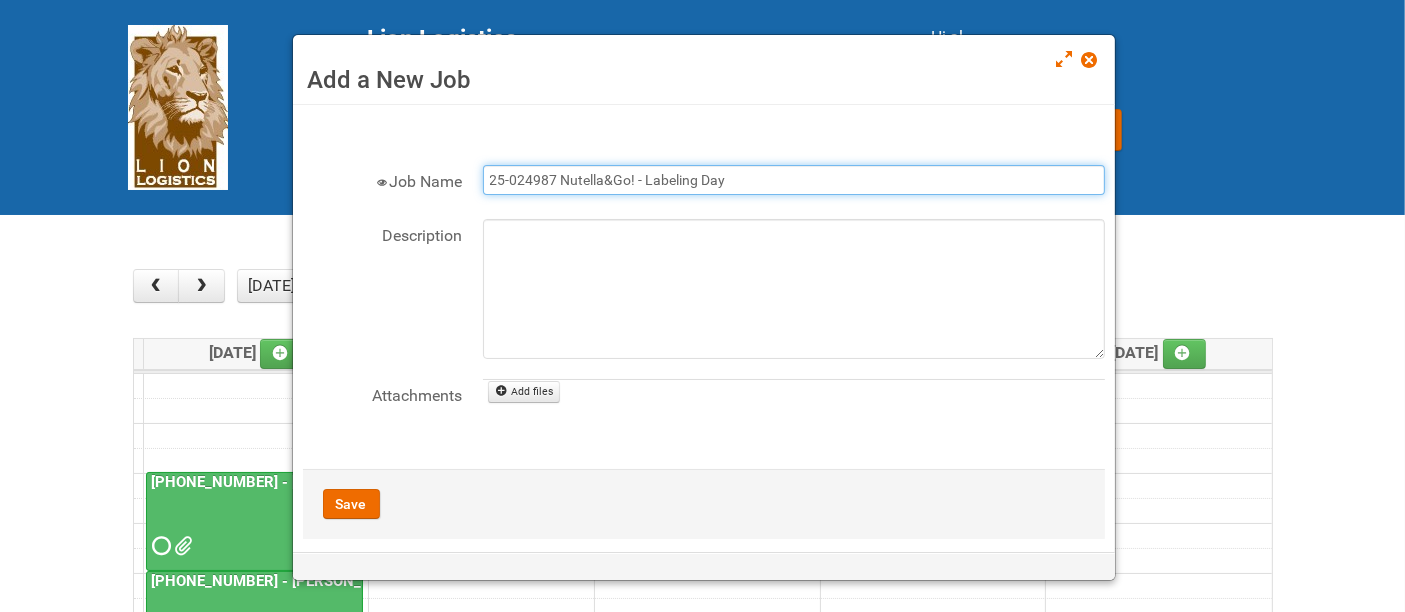 click on "25-024987 Nutella&Go! - Labeling Day" at bounding box center (794, 180) 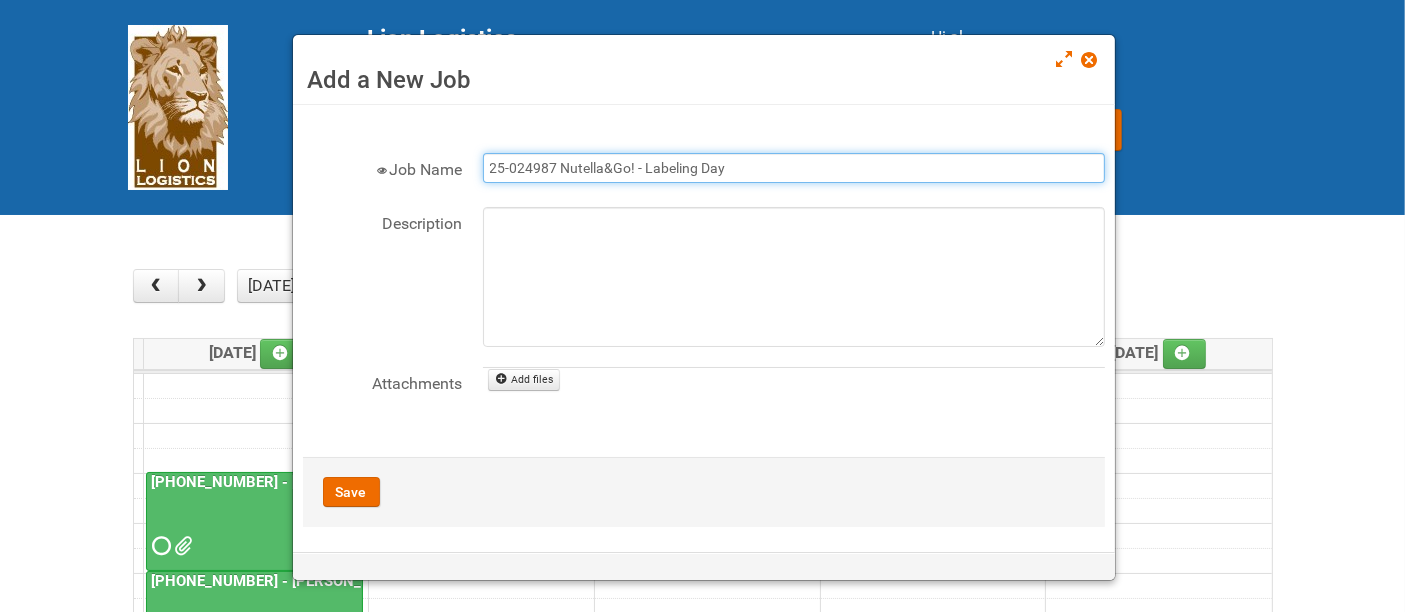 scroll, scrollTop: 15, scrollLeft: 0, axis: vertical 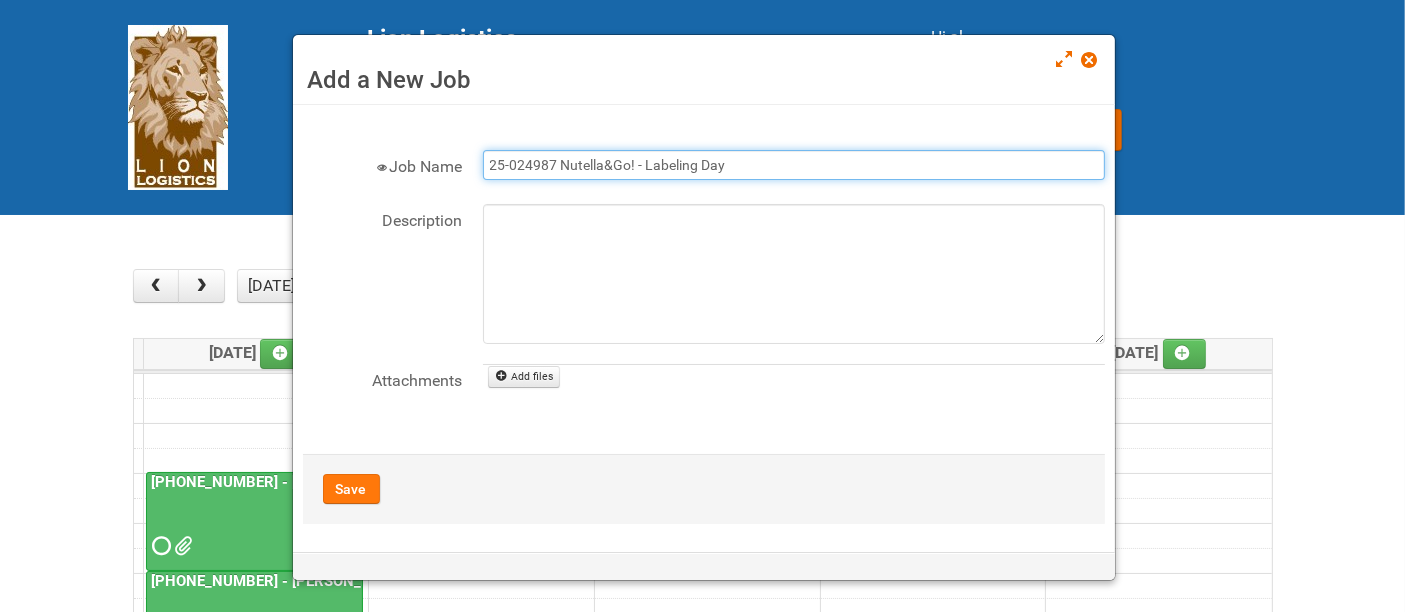 type on "25-024987 Nutella&Go! - Labeling Day" 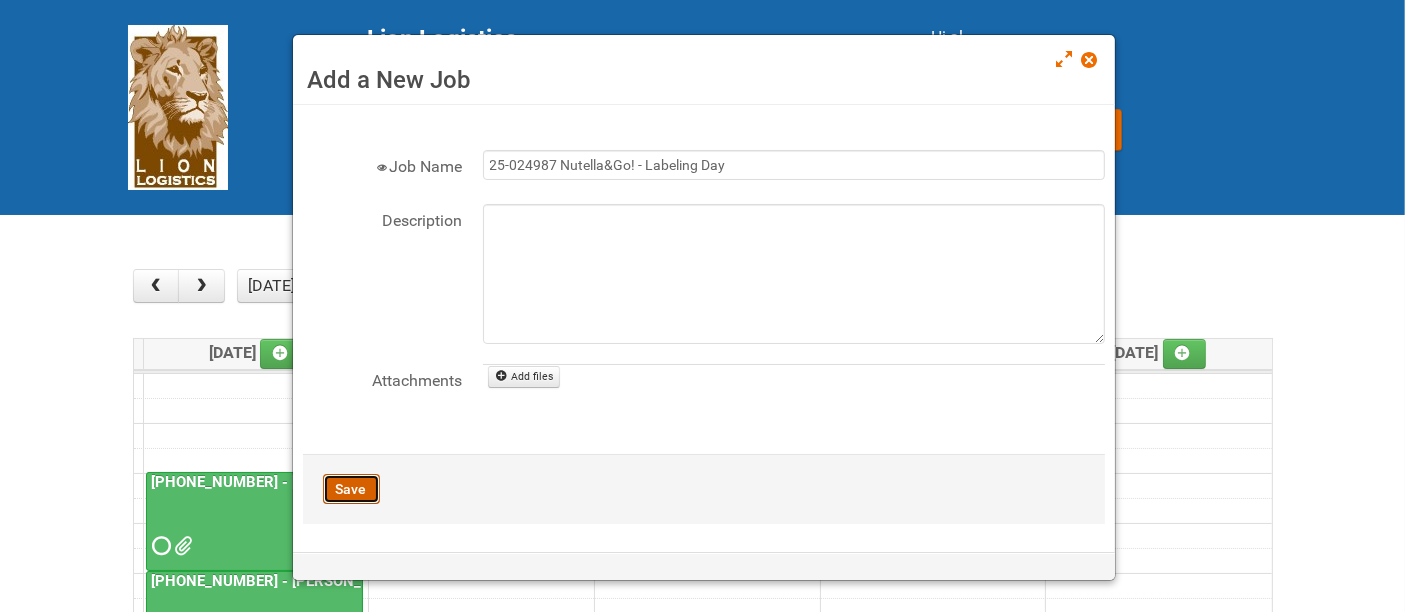 click on "Save" at bounding box center [351, 489] 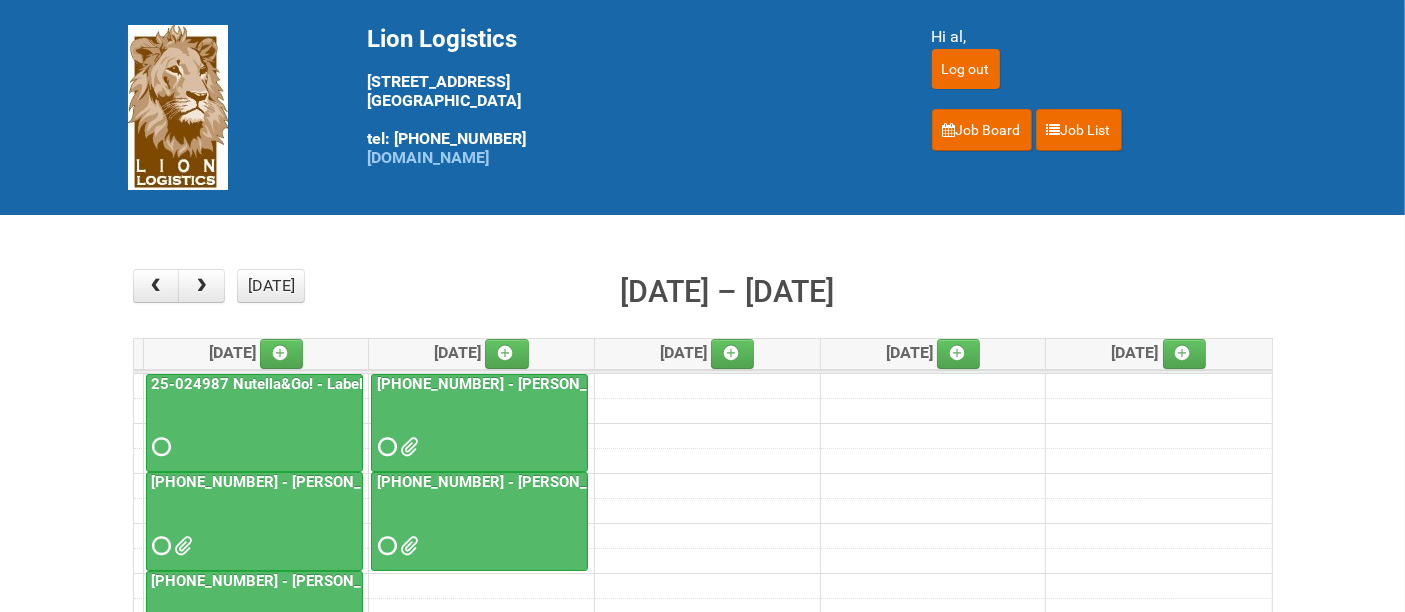 click on "[DATE] month week [DATE] – [DATE]" at bounding box center [703, 295] 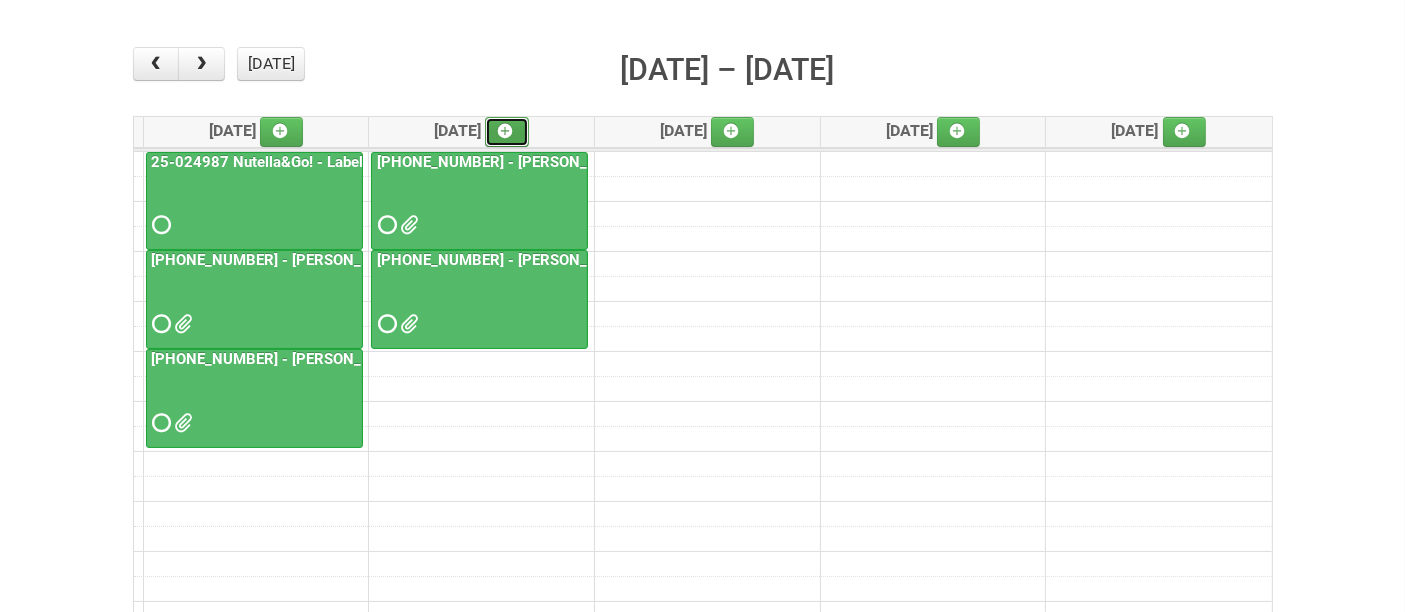 click at bounding box center (507, 132) 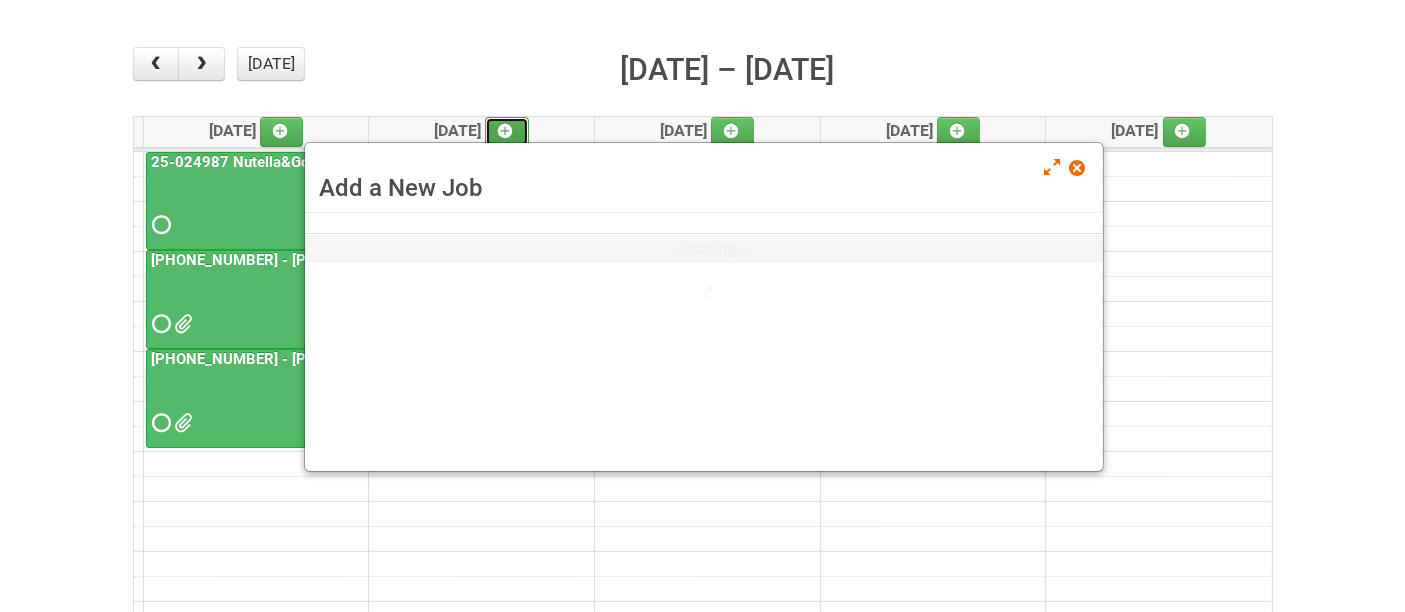 scroll, scrollTop: 0, scrollLeft: 0, axis: both 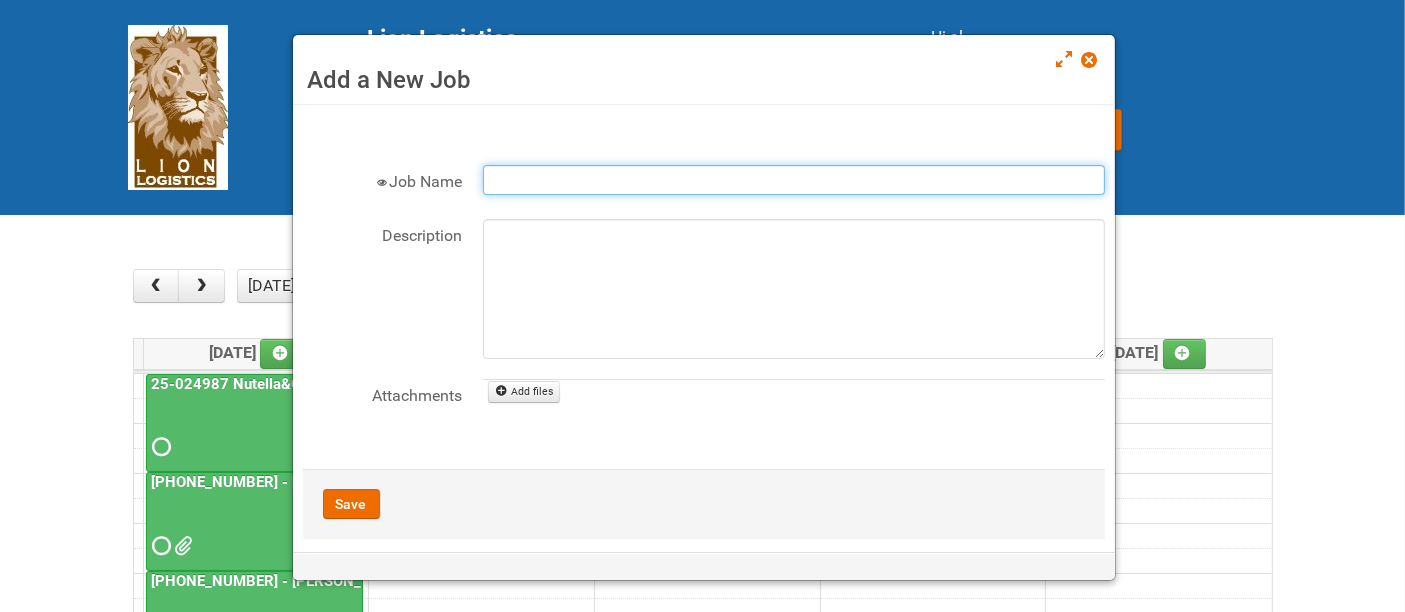 click on "Job Name" at bounding box center (794, 180) 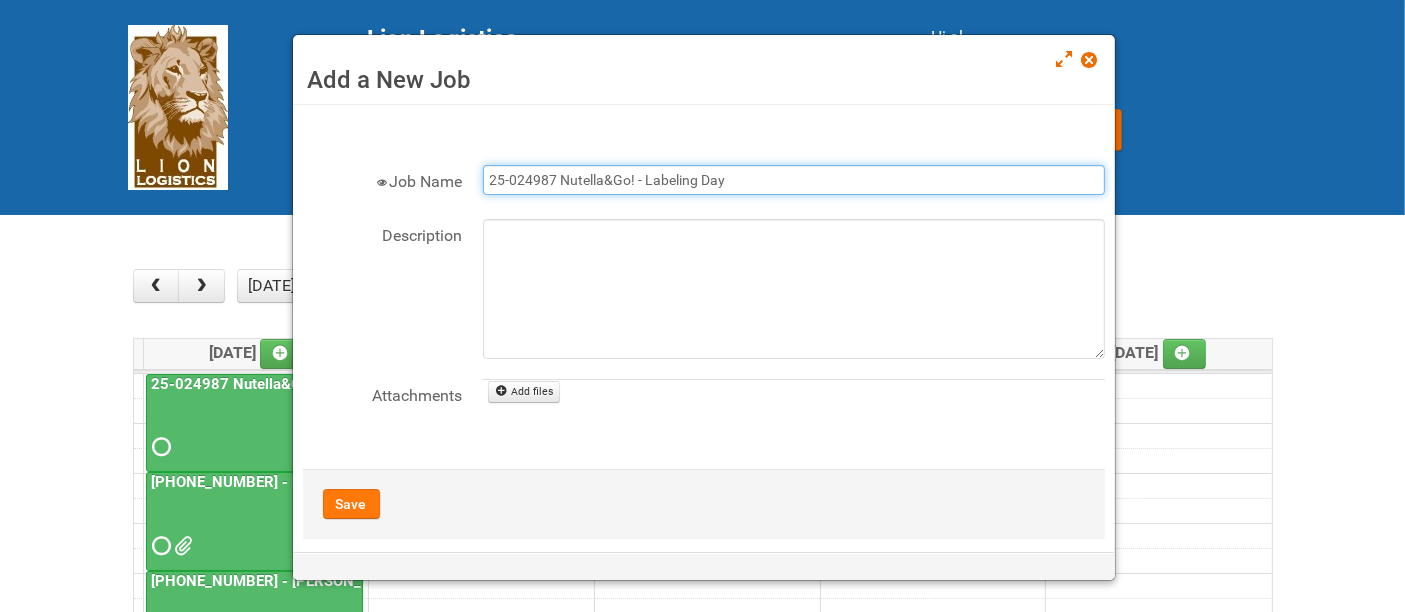 type on "25-024987 Nutella&Go! - Labeling Day" 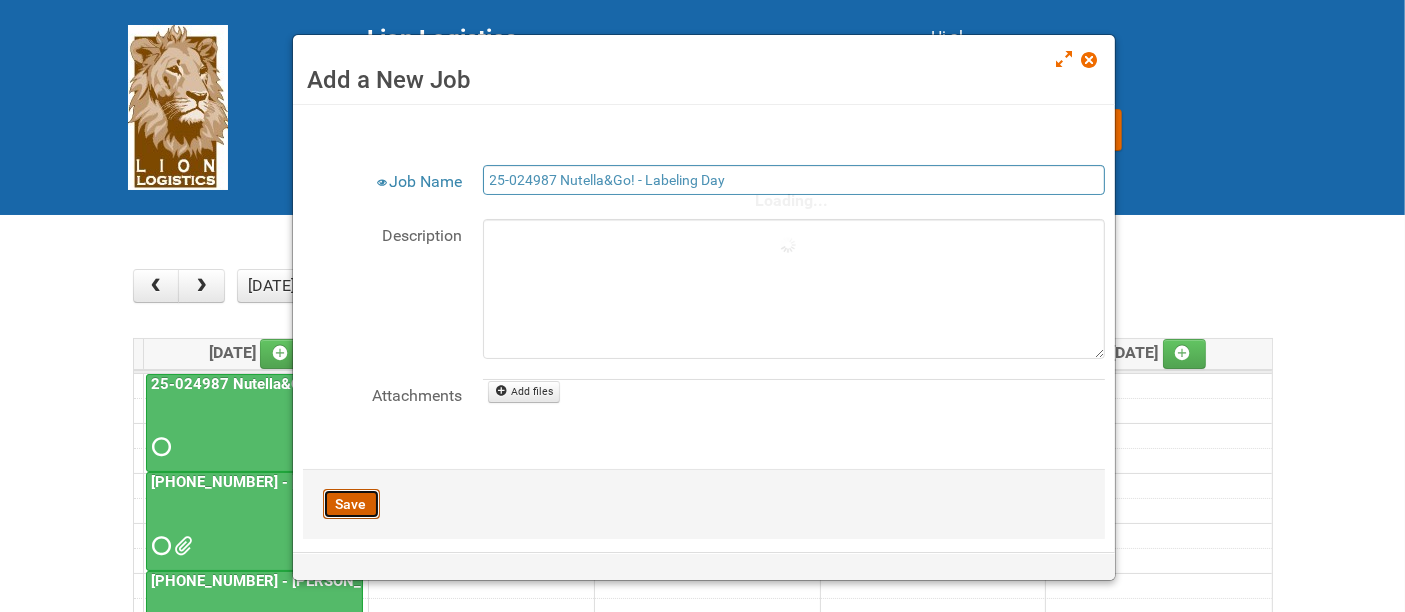 click on "Save" at bounding box center [351, 504] 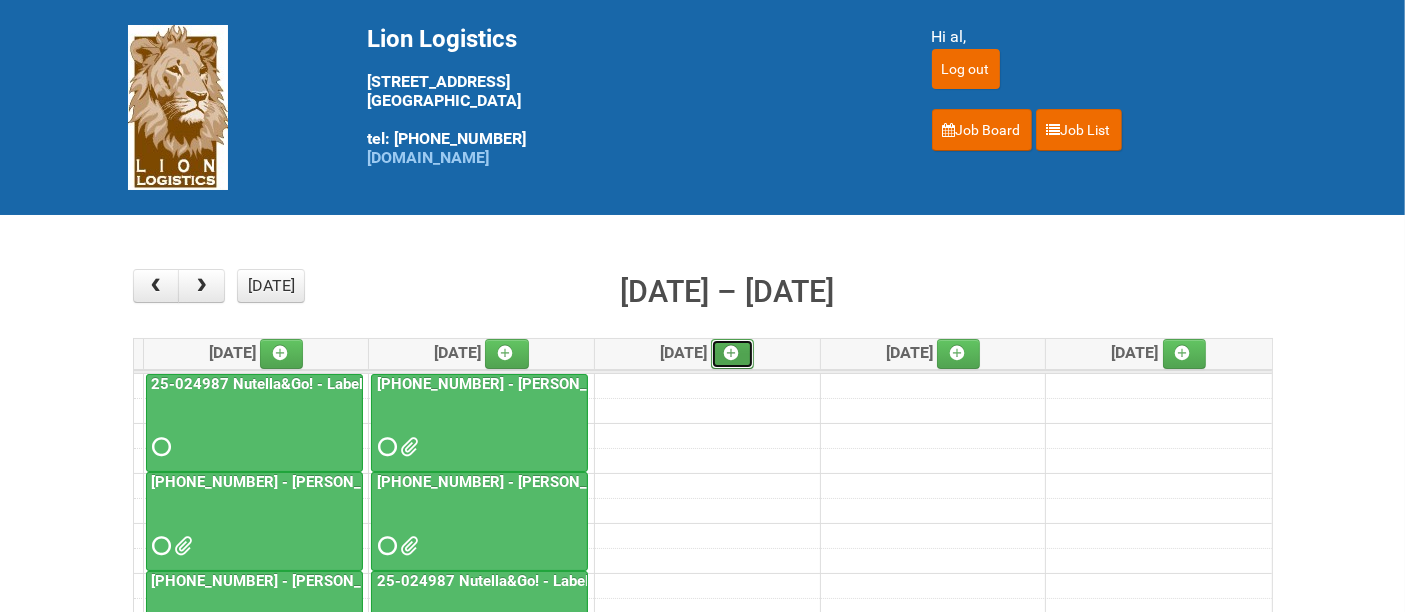 click at bounding box center (731, 353) 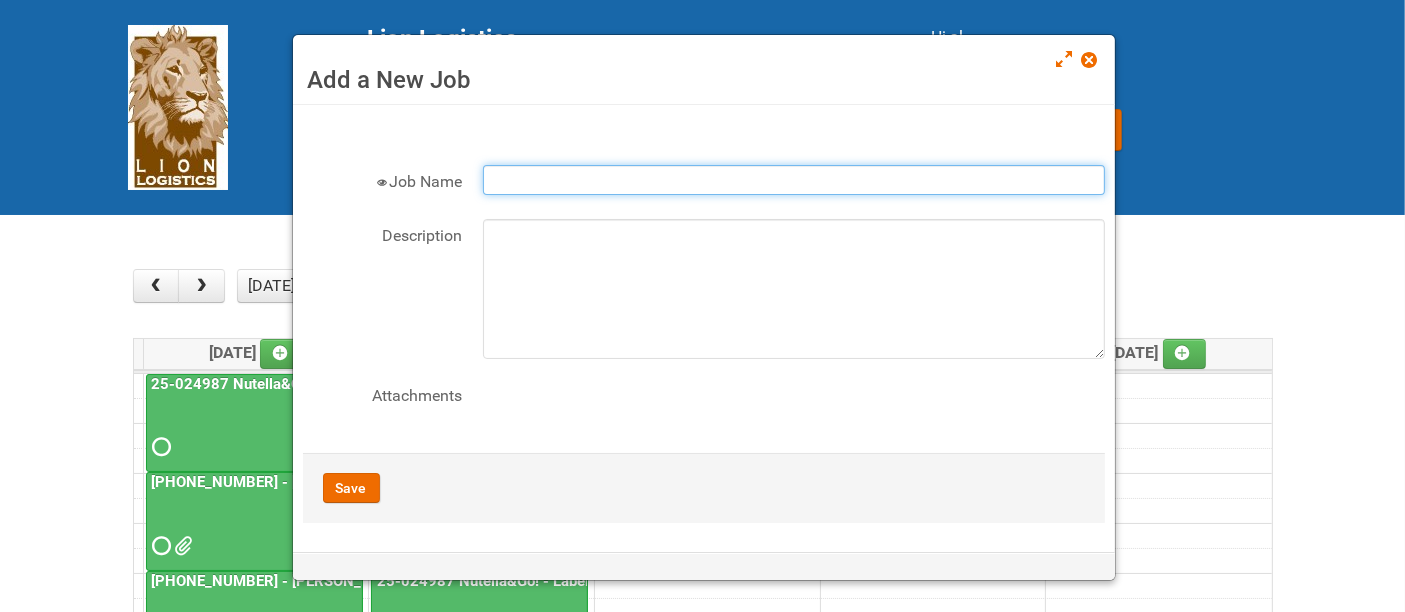 click on "Job Name" at bounding box center (794, 180) 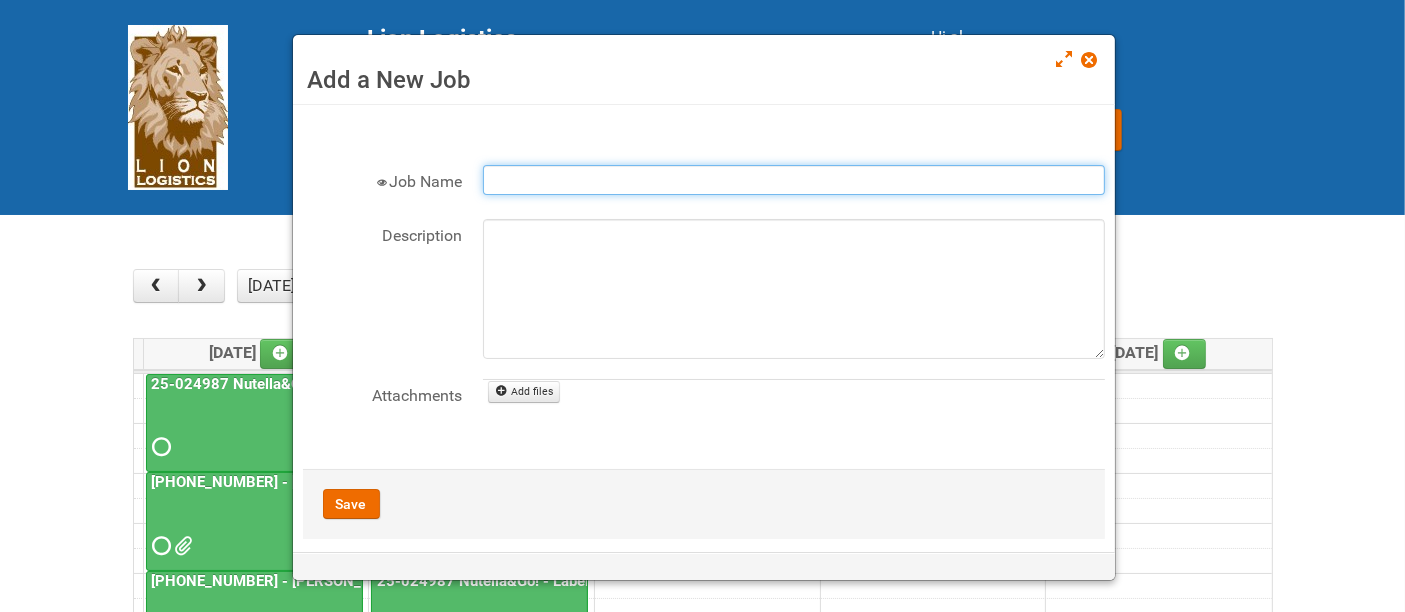 paste on "25-024987 Nutella&Go! - Labeling Day" 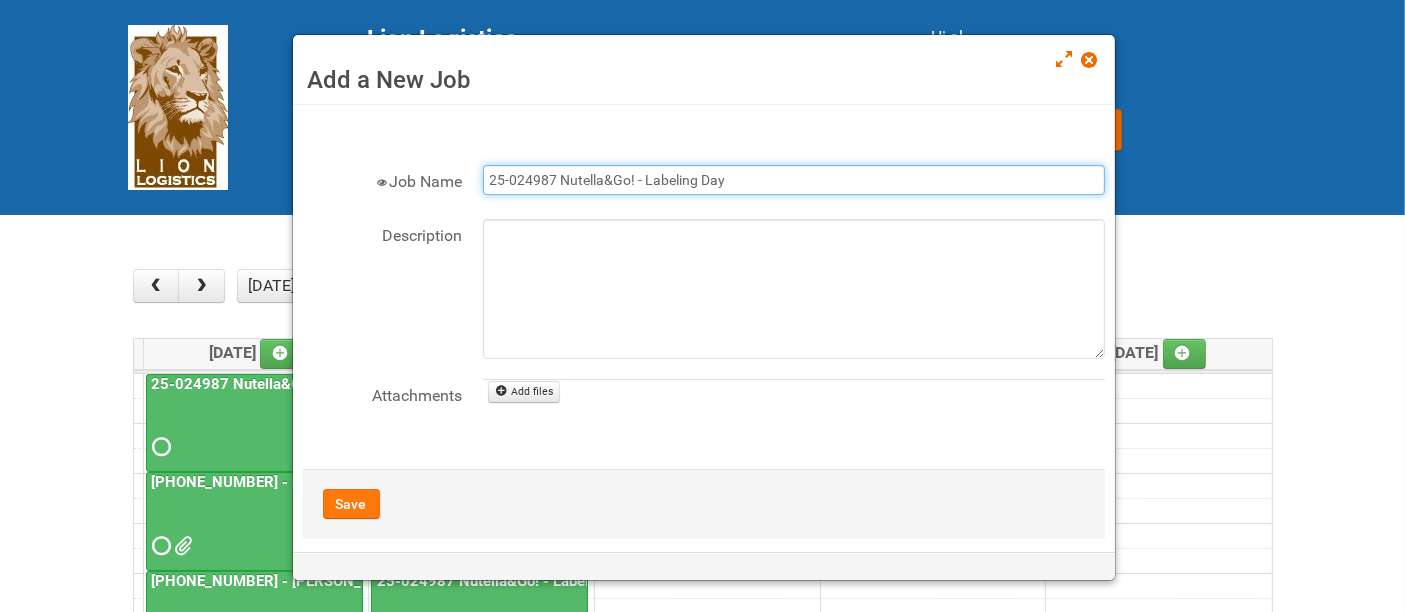 type on "25-024987 Nutella&Go! - Labeling Day" 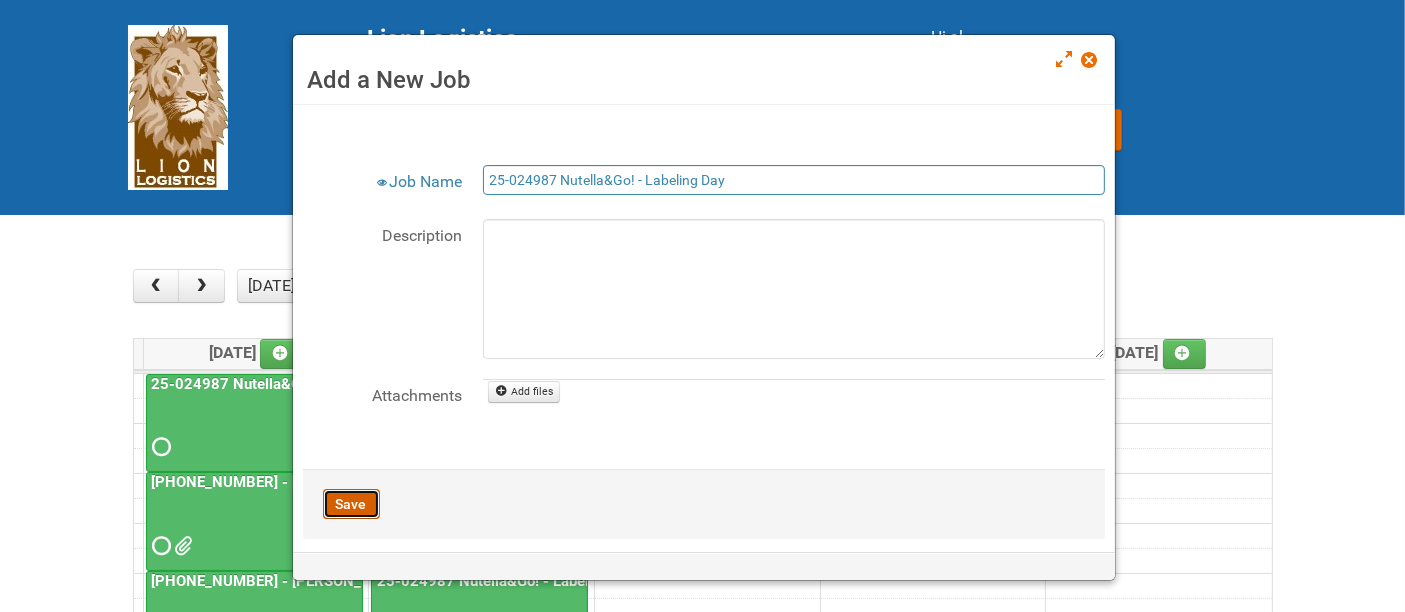click on "Save" at bounding box center (351, 504) 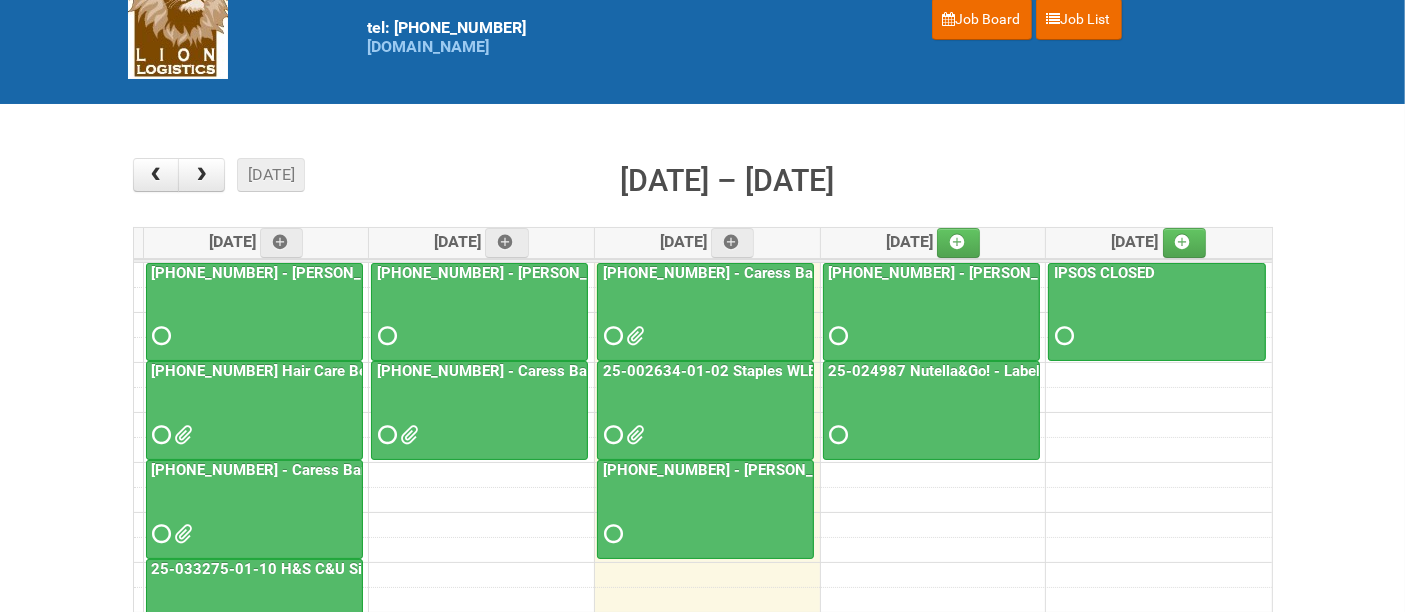 scroll, scrollTop: 222, scrollLeft: 0, axis: vertical 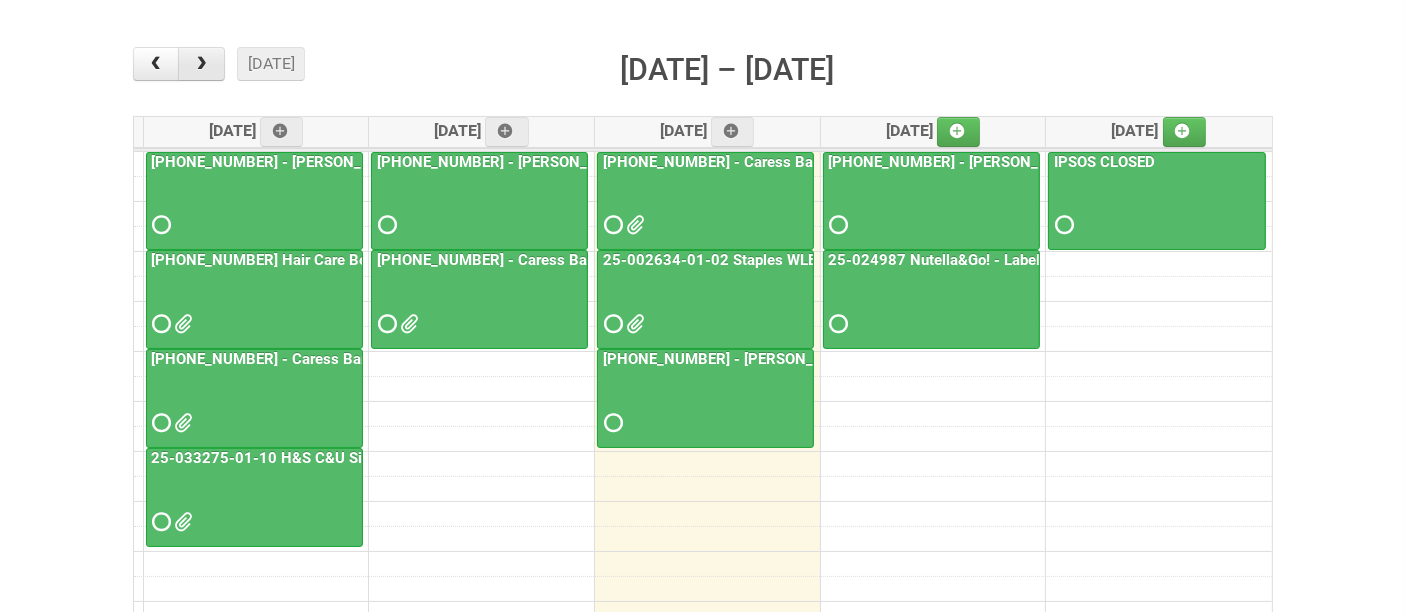 drag, startPoint x: 205, startPoint y: 67, endPoint x: 278, endPoint y: 103, distance: 81.394104 